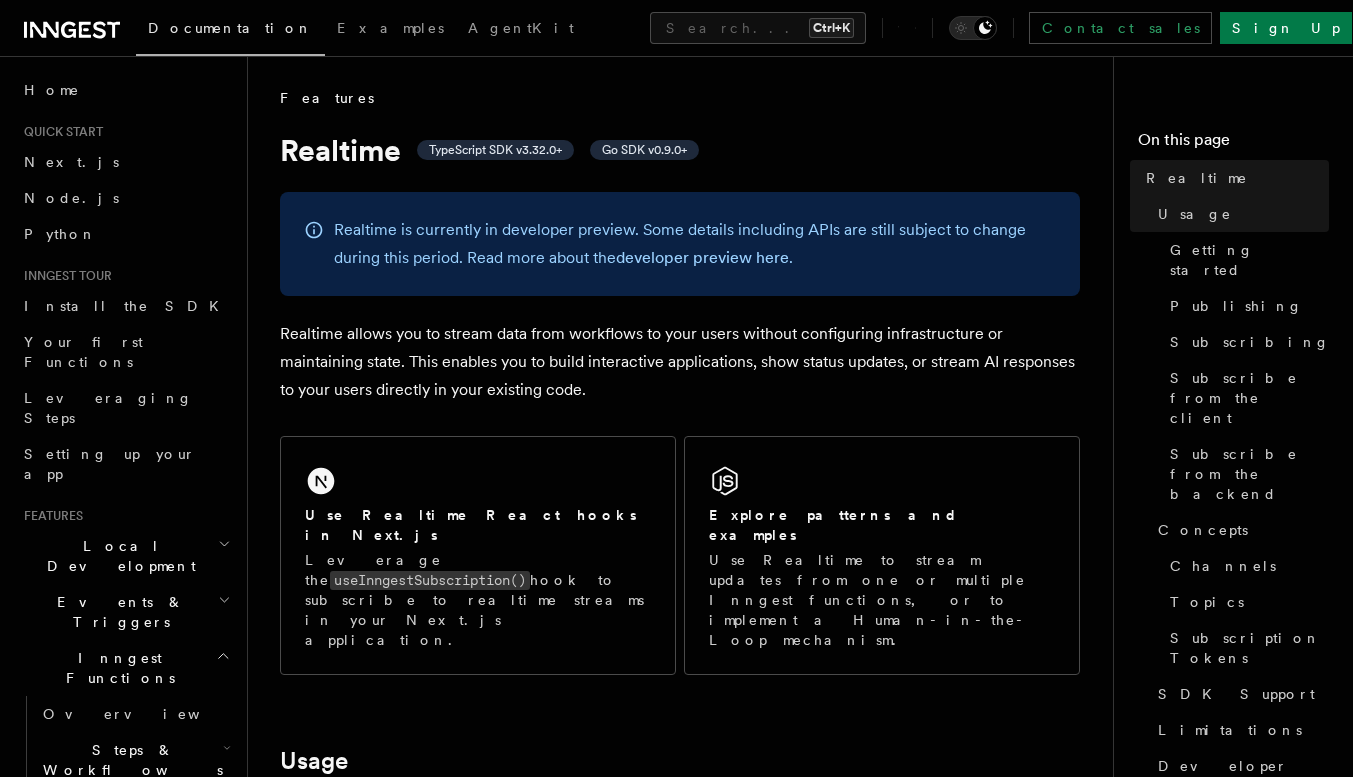 scroll, scrollTop: 0, scrollLeft: 0, axis: both 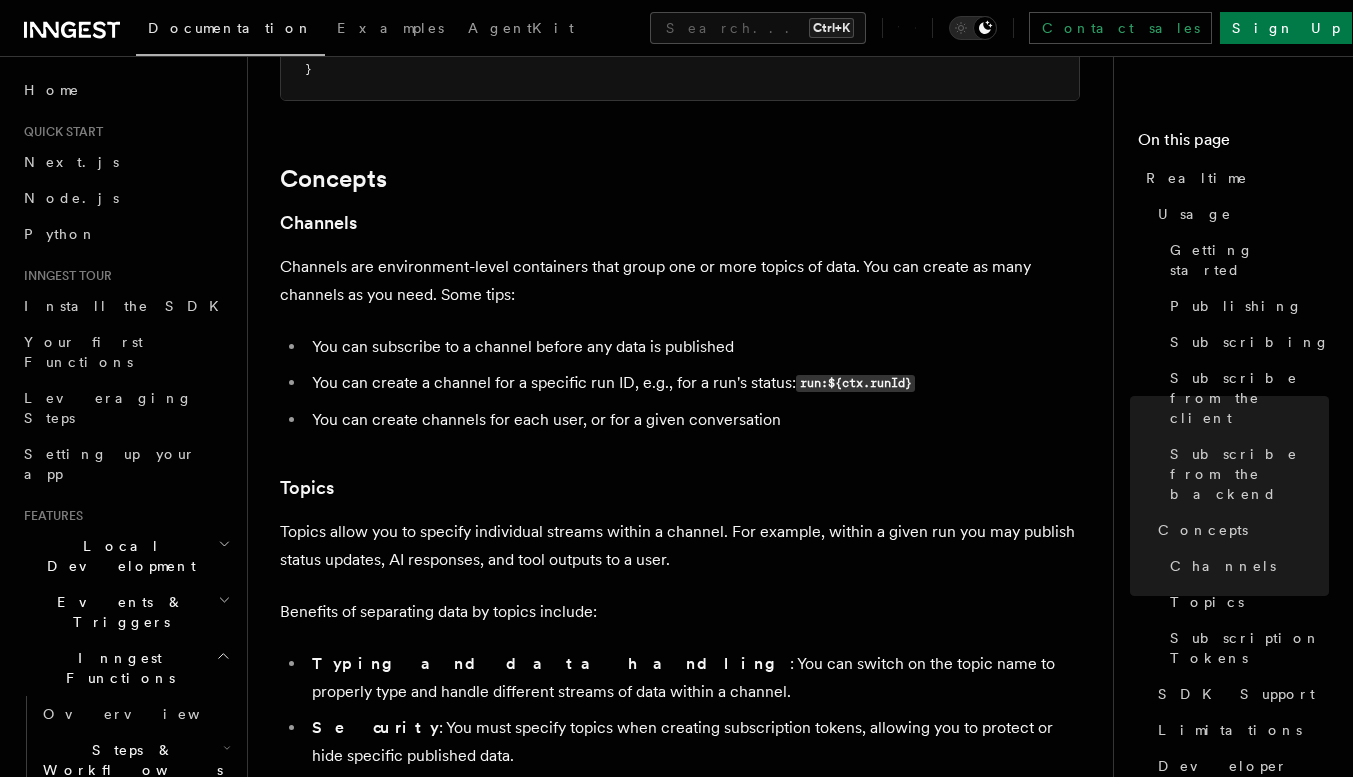 click on "Topics" at bounding box center (680, 488) 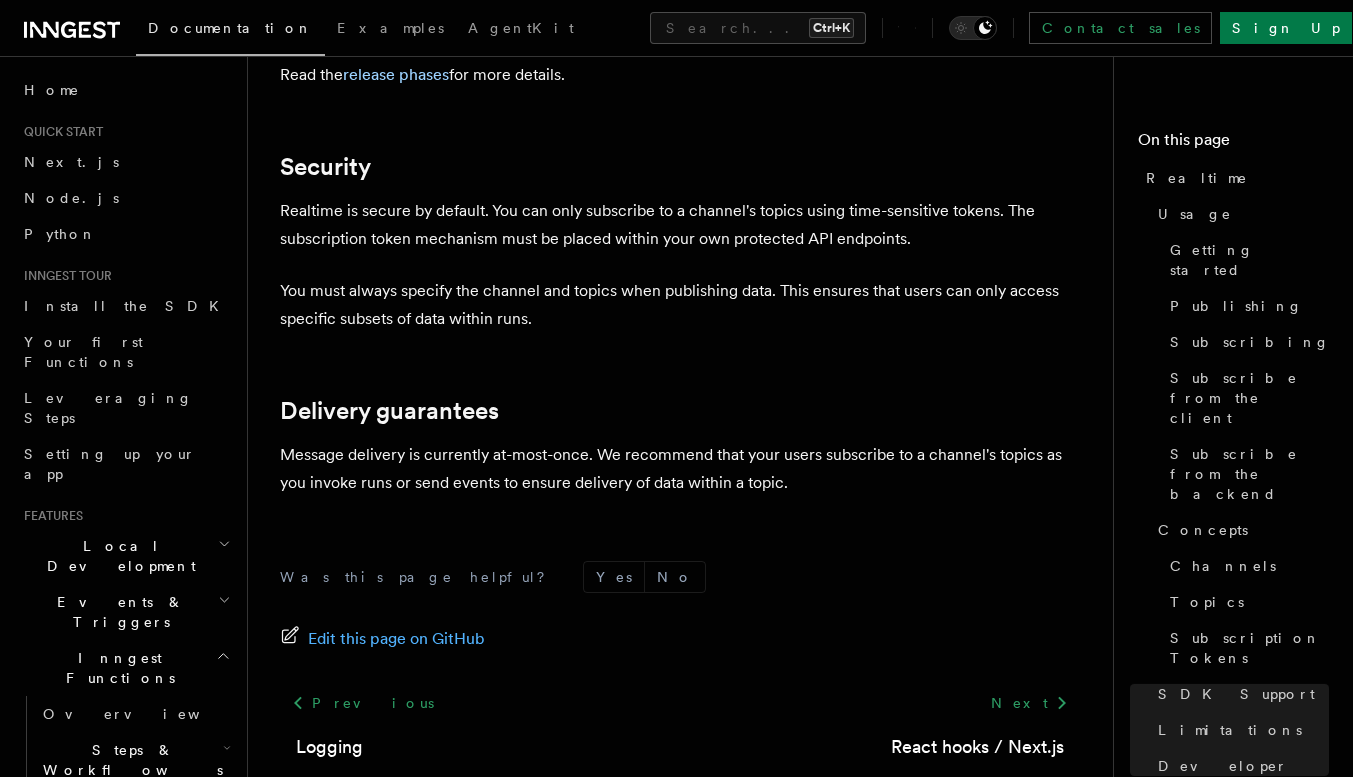 scroll, scrollTop: 6778, scrollLeft: 0, axis: vertical 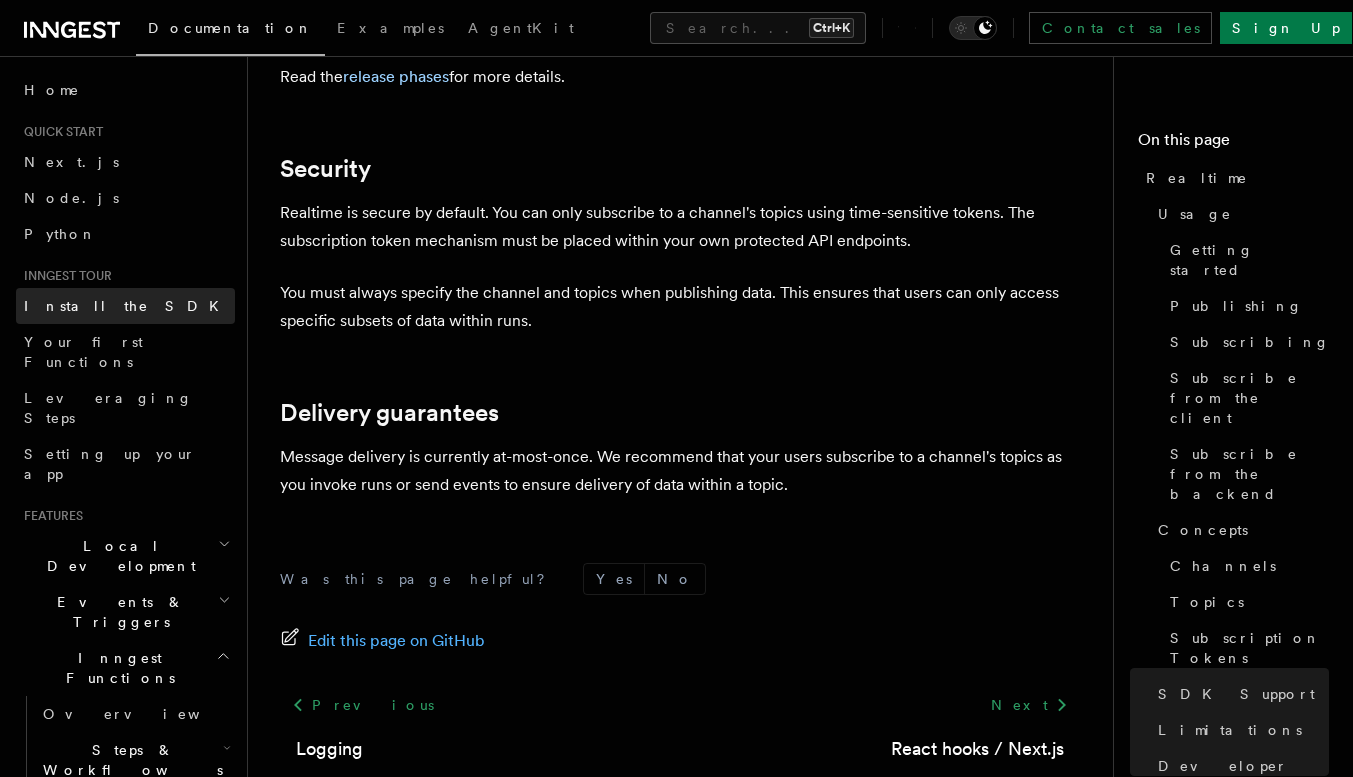 click on "Install the SDK" at bounding box center (127, 306) 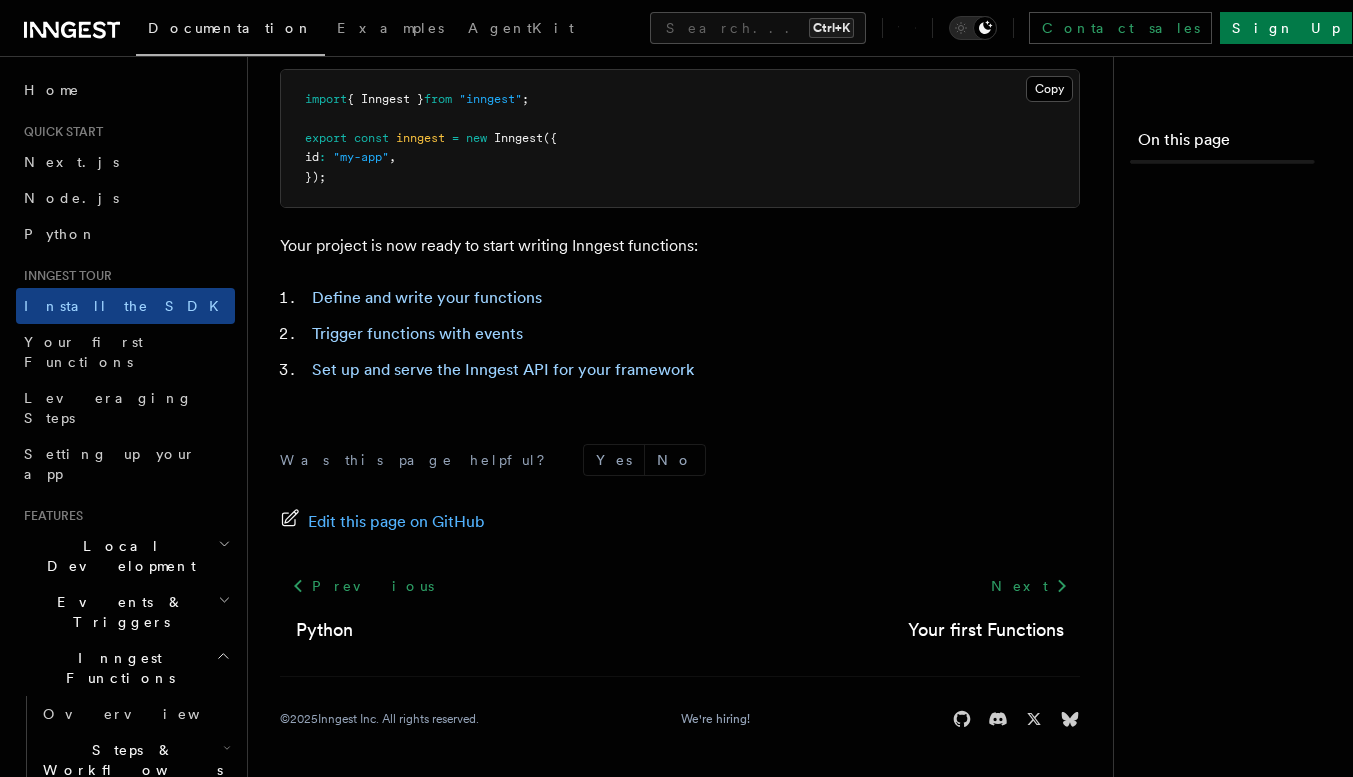 scroll, scrollTop: 0, scrollLeft: 0, axis: both 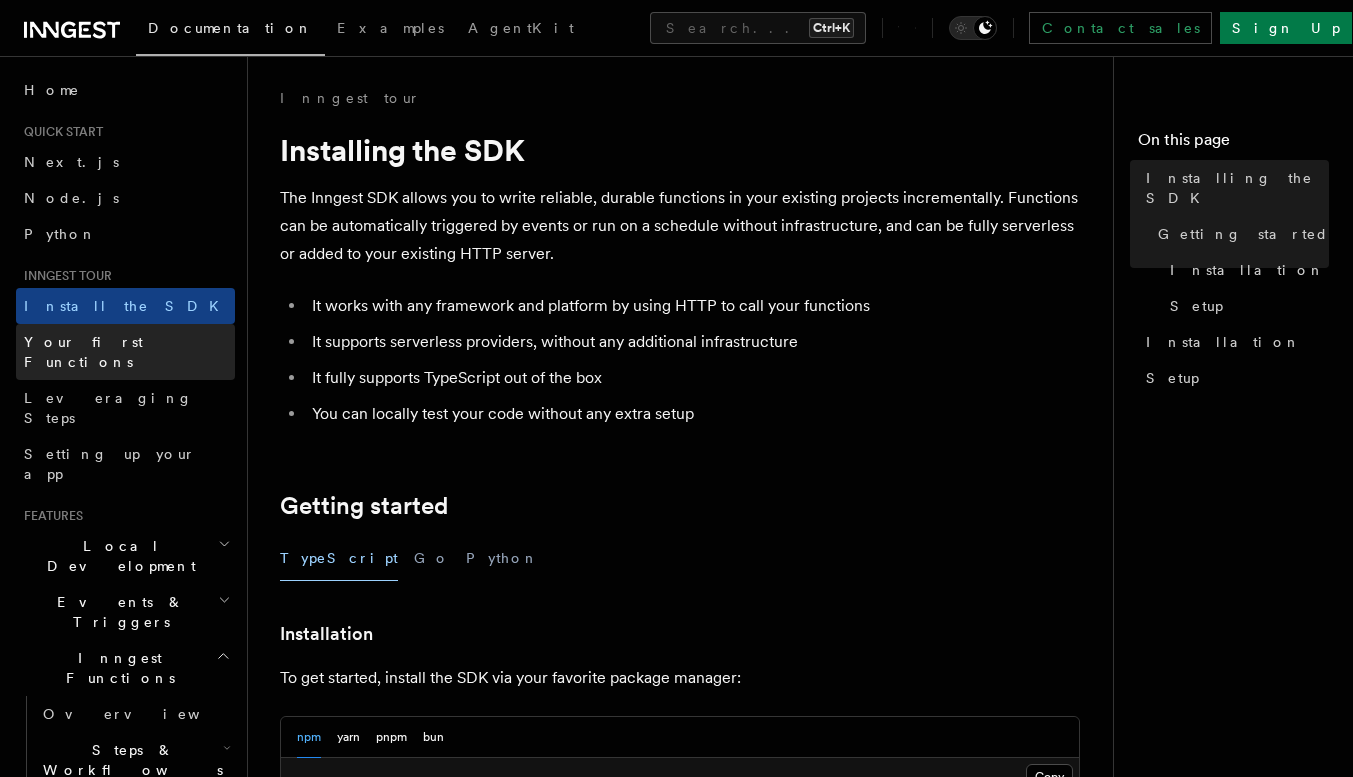 click on "Your first Functions" at bounding box center (83, 352) 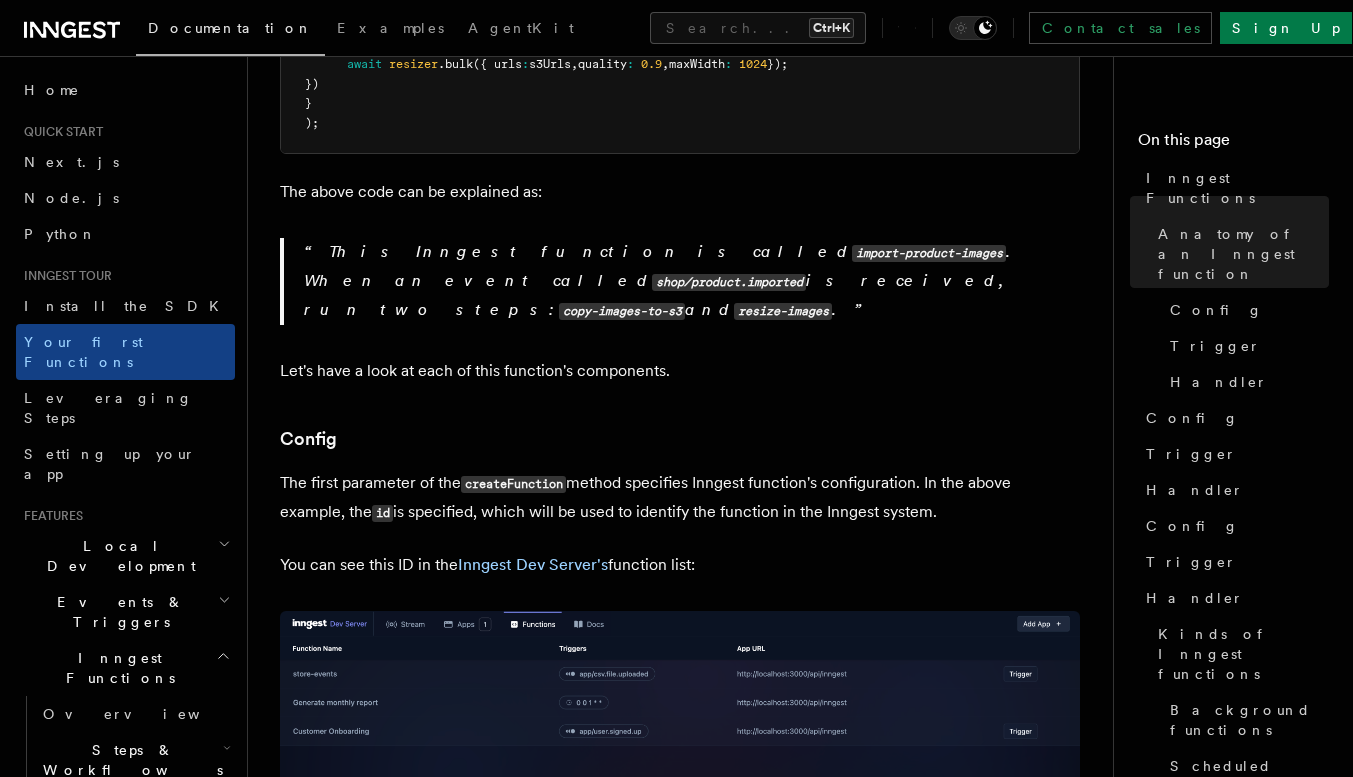 scroll, scrollTop: 852, scrollLeft: 0, axis: vertical 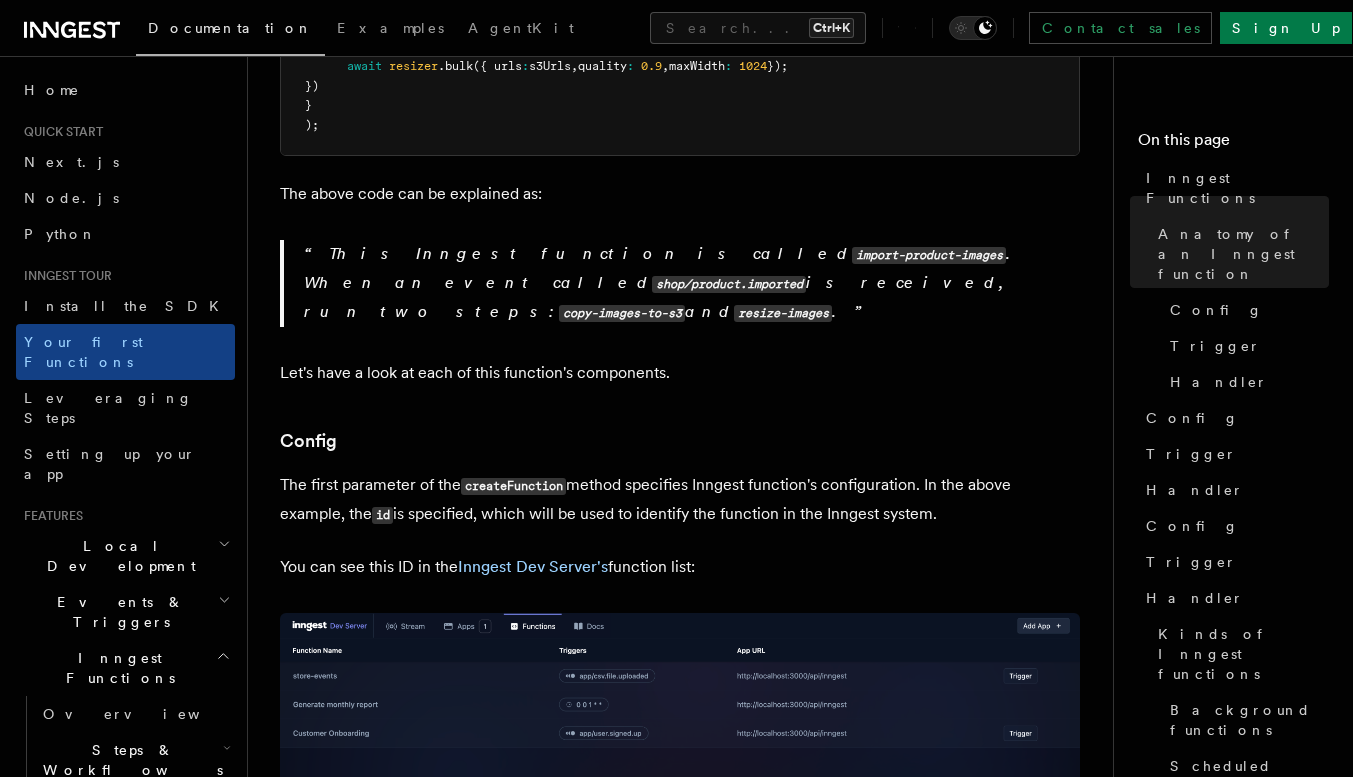 click on "Inngest tour Inngest Functions
Inngest functions enable developers to run reliable background logic, from background jobs to complex workflows. They provide robust tools for retrying, scheduling, and coordinating complex sequences of operations.
This page covers components of an Inngest function, as well as introduces different kinds of functions. If you'd like to learn more about Inngest's execution model, check the  "How Inngest functions are executed"  page.
Anatomy of an Inngest function
TypeScript Go Python Let's have a look at the following Inngest function: Copy Copied import  { inngest }  from   "./client" ;
export   default   inngest .createFunction (
// config
{ id :   "import-product-images"  } ,
// trigger (event or cron)
{ event :   "shop/product.imported"  } ,
// handler function
async  ({ event ,  step })  =>  {
// Here goes the business logic
// By wrapping code in steps, it will be retried automatically on failure
const   s3Urls   =" at bounding box center [688, 1670] 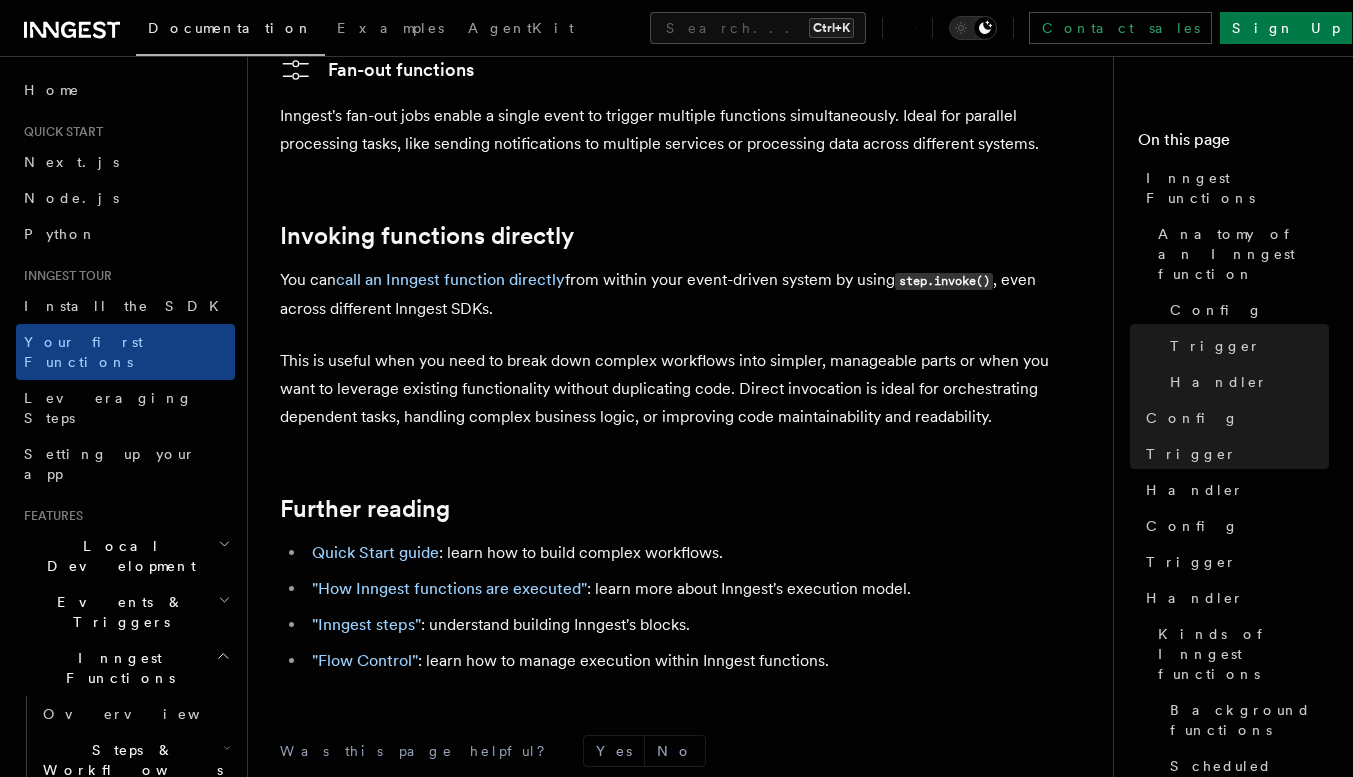 scroll, scrollTop: 3895, scrollLeft: 0, axis: vertical 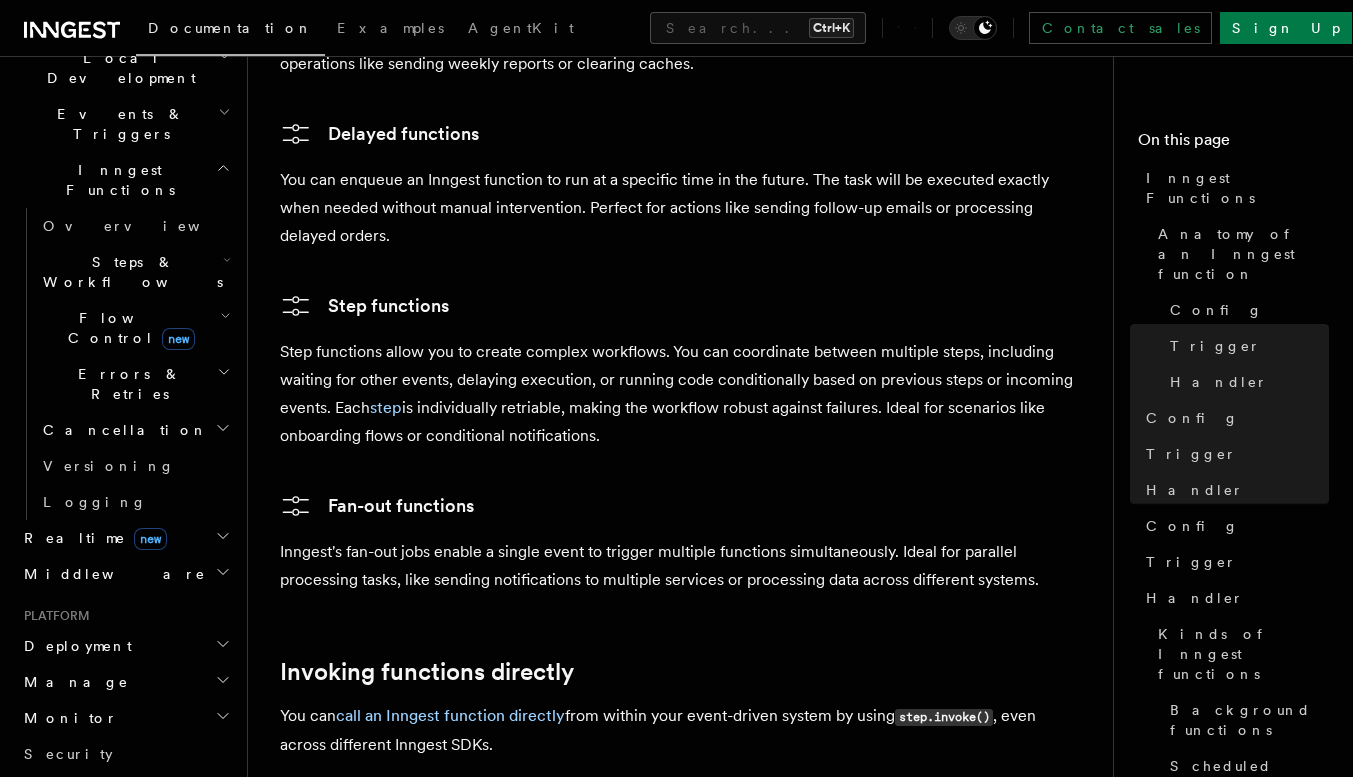 click on "Fan-out functions" at bounding box center (680, 506) 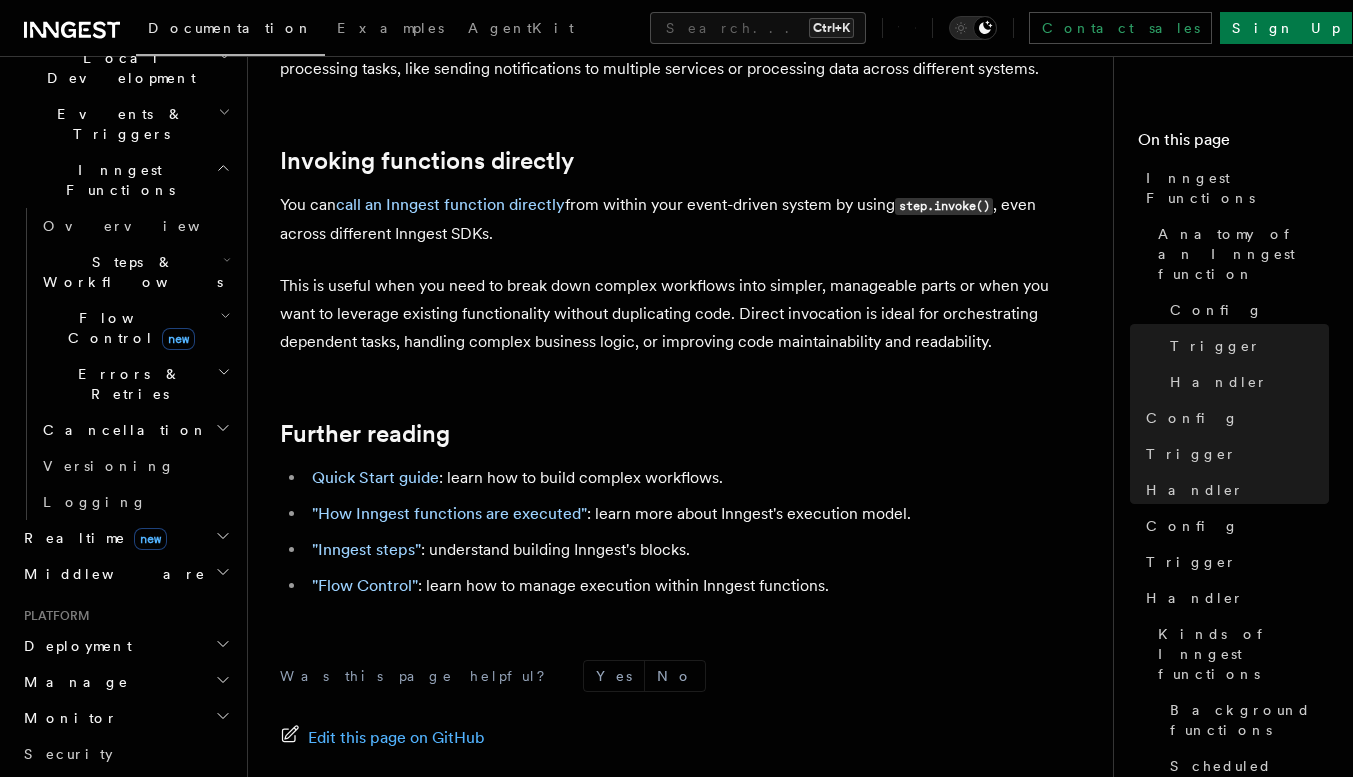 scroll, scrollTop: 3978, scrollLeft: 0, axis: vertical 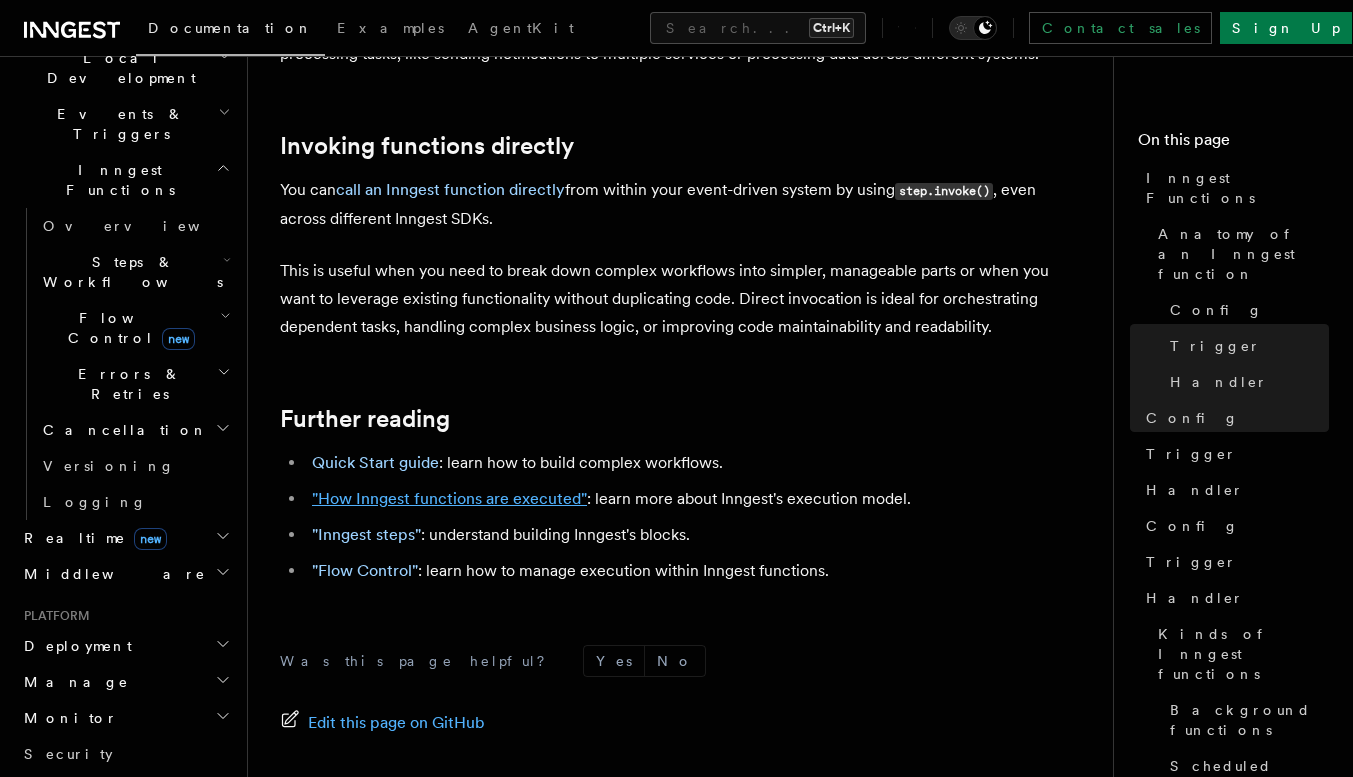 click on ""How Inngest functions are executed"" at bounding box center (449, 498) 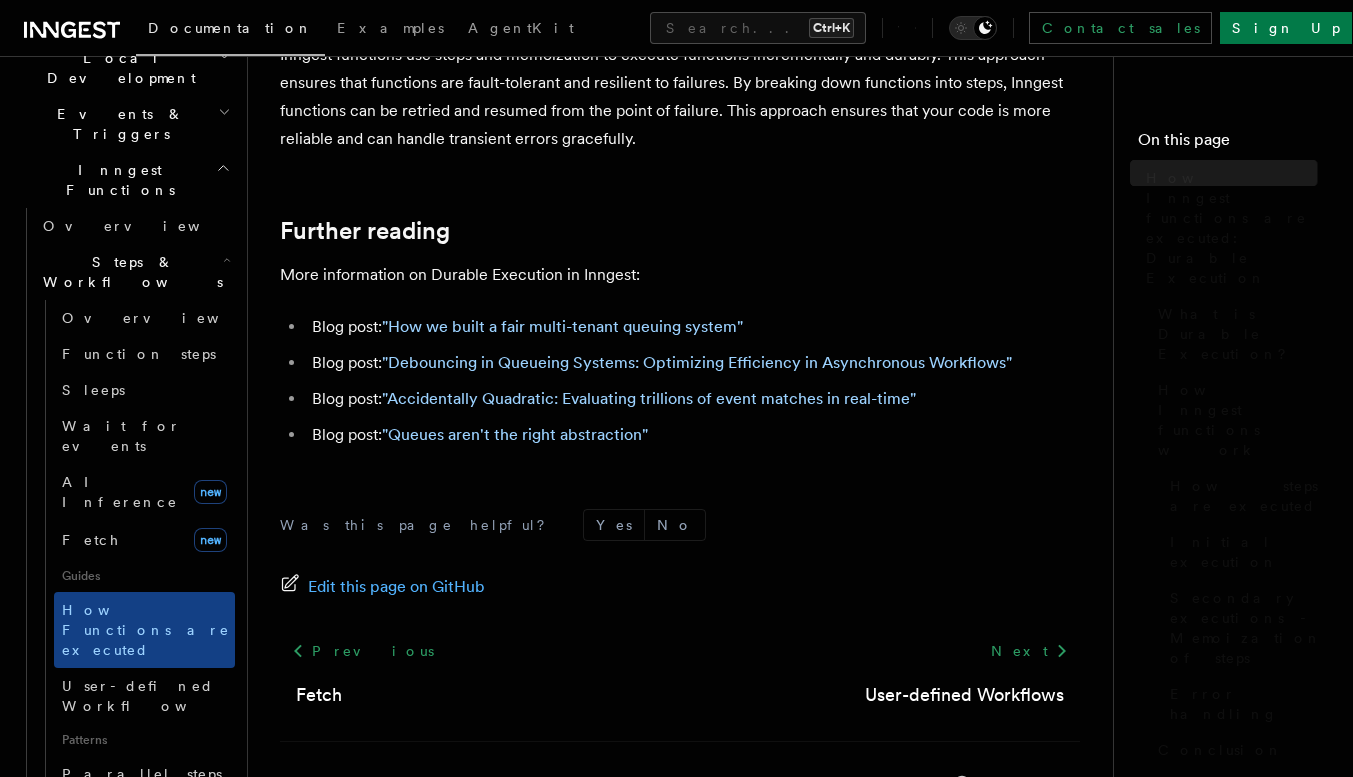 scroll, scrollTop: 0, scrollLeft: 0, axis: both 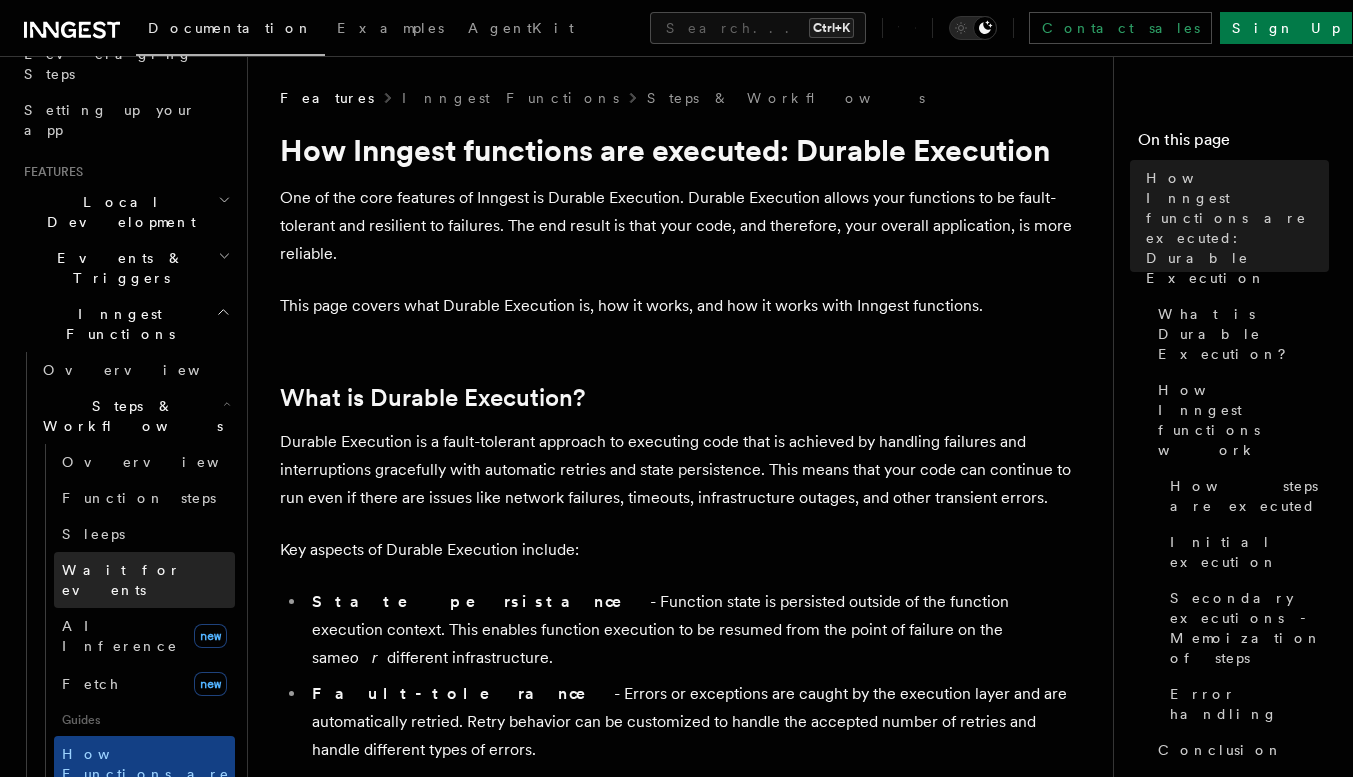 click on "Wait for events" at bounding box center (144, 580) 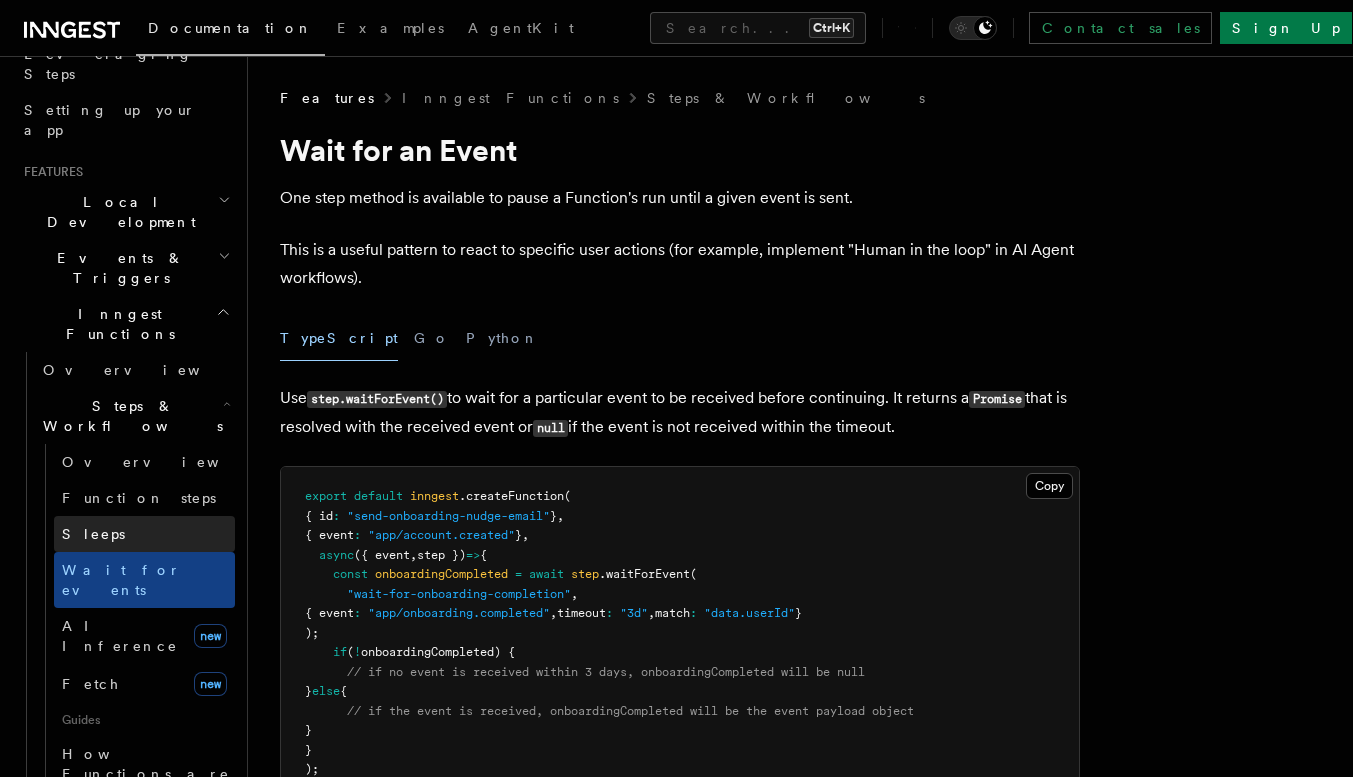 click on "Sleeps" at bounding box center (144, 534) 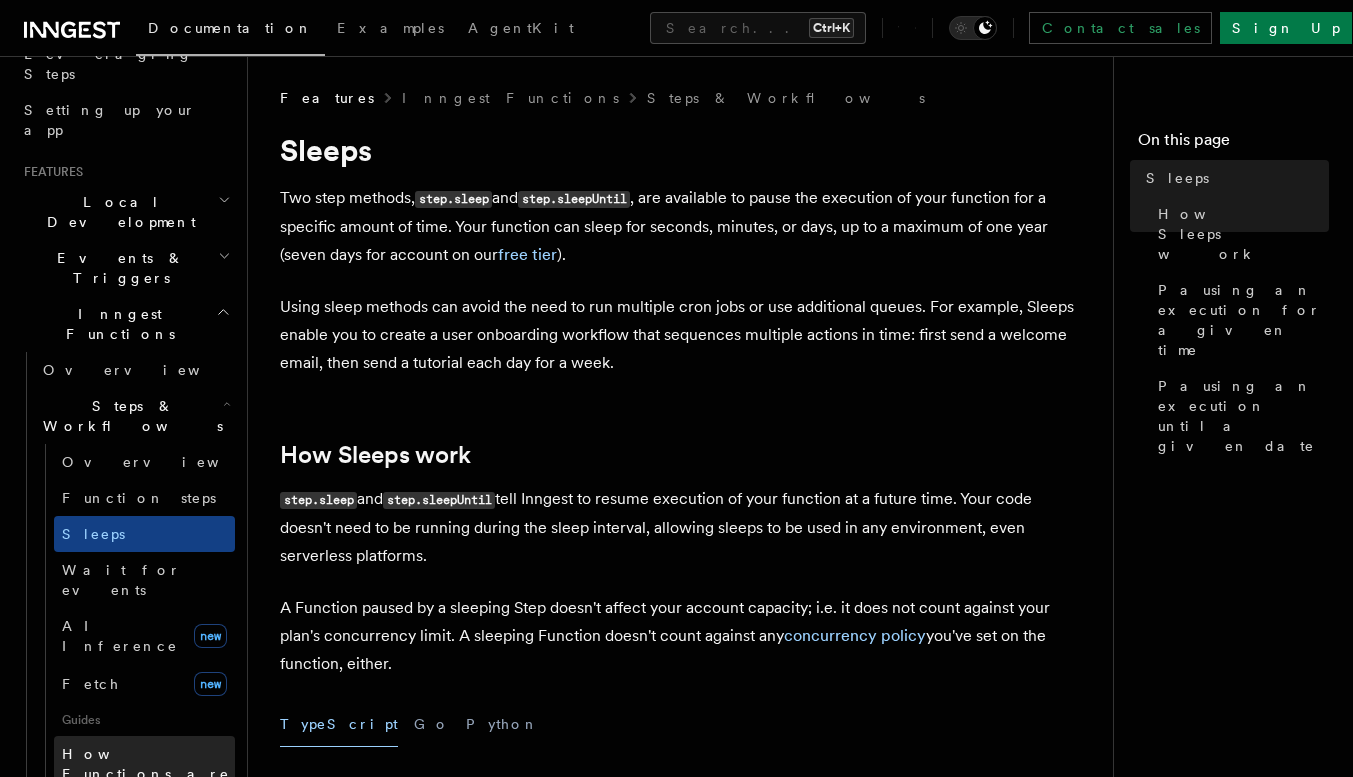 click on "How Functions are executed" at bounding box center [146, 774] 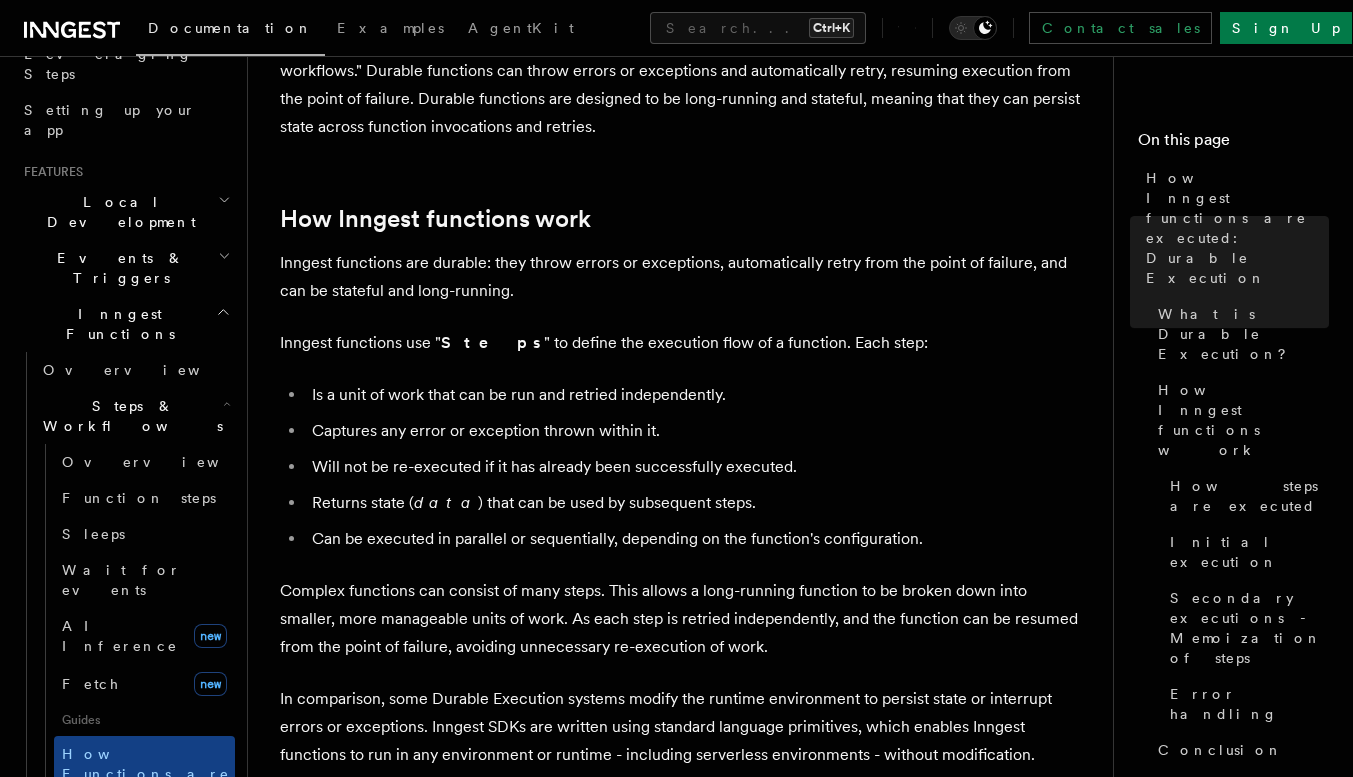 scroll, scrollTop: 762, scrollLeft: 0, axis: vertical 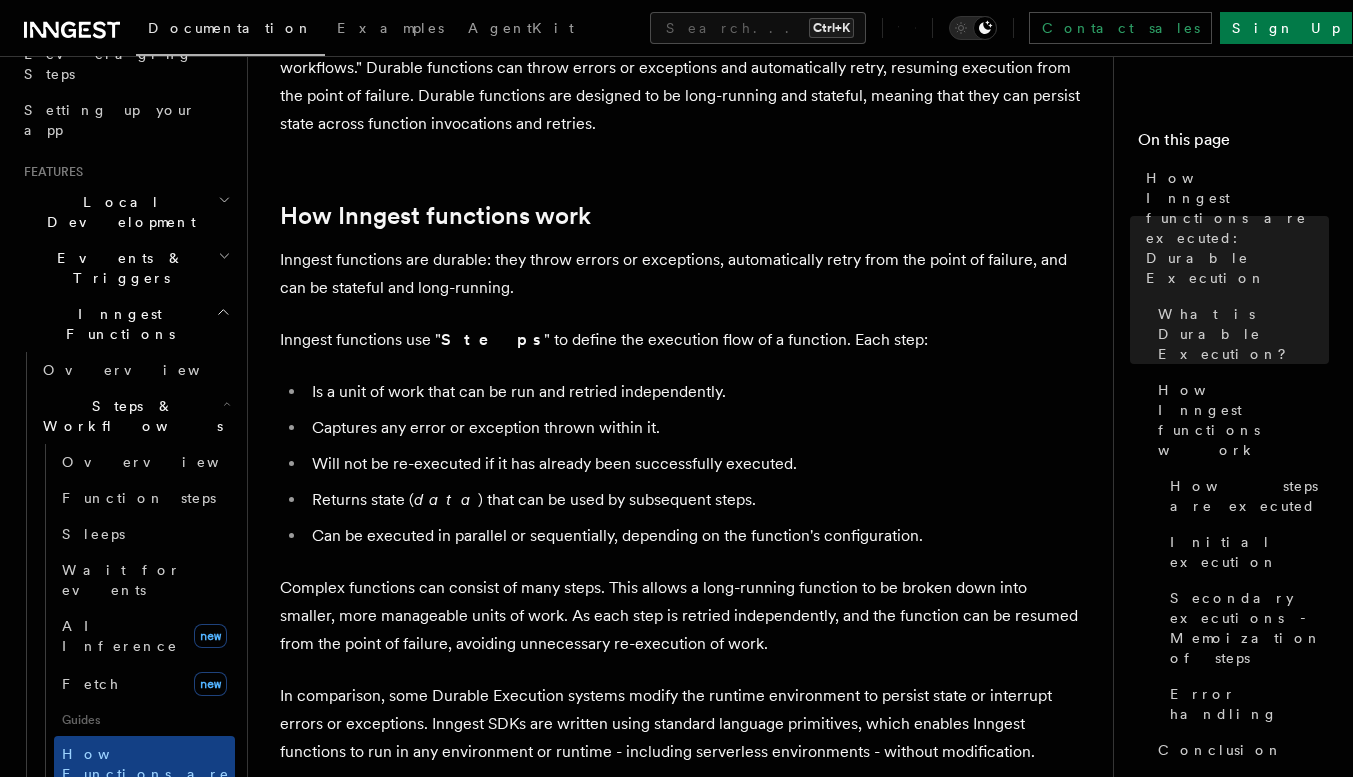 click 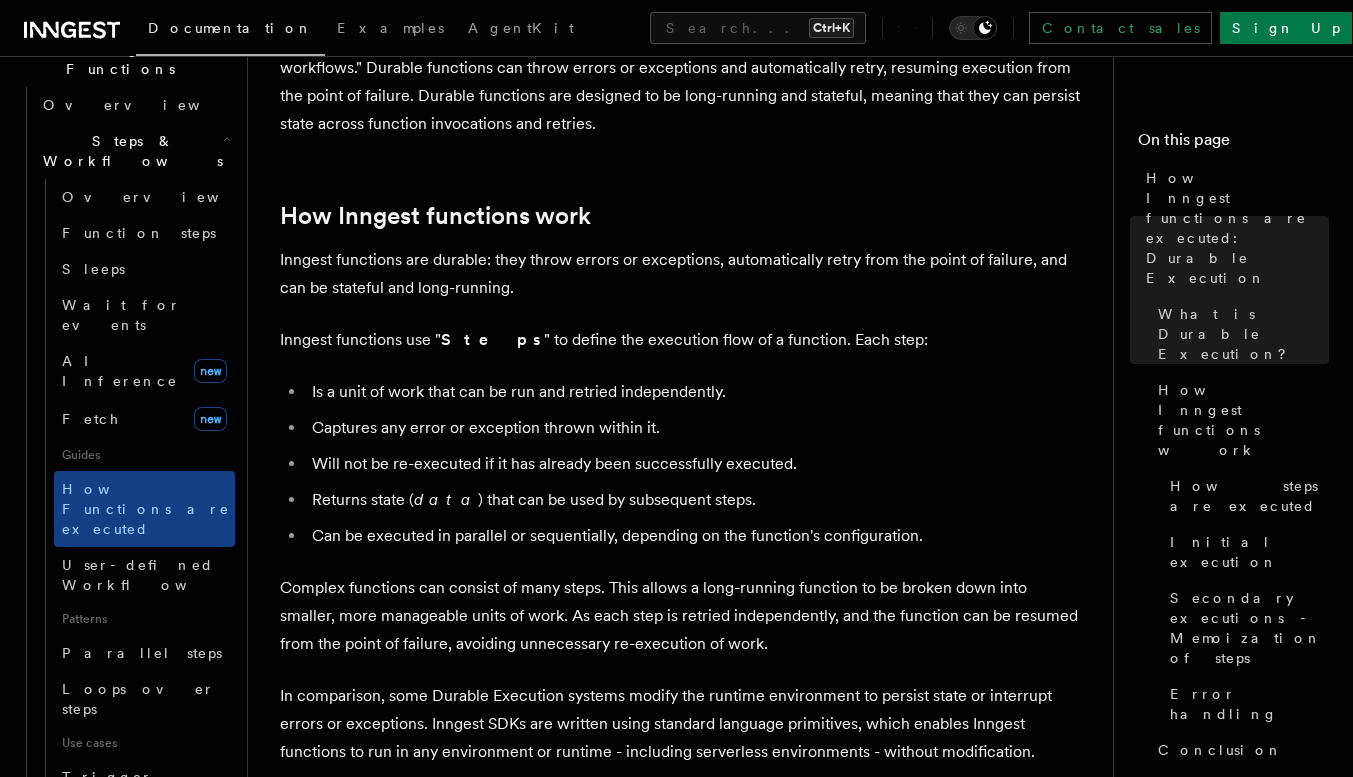 scroll, scrollTop: 1590, scrollLeft: 0, axis: vertical 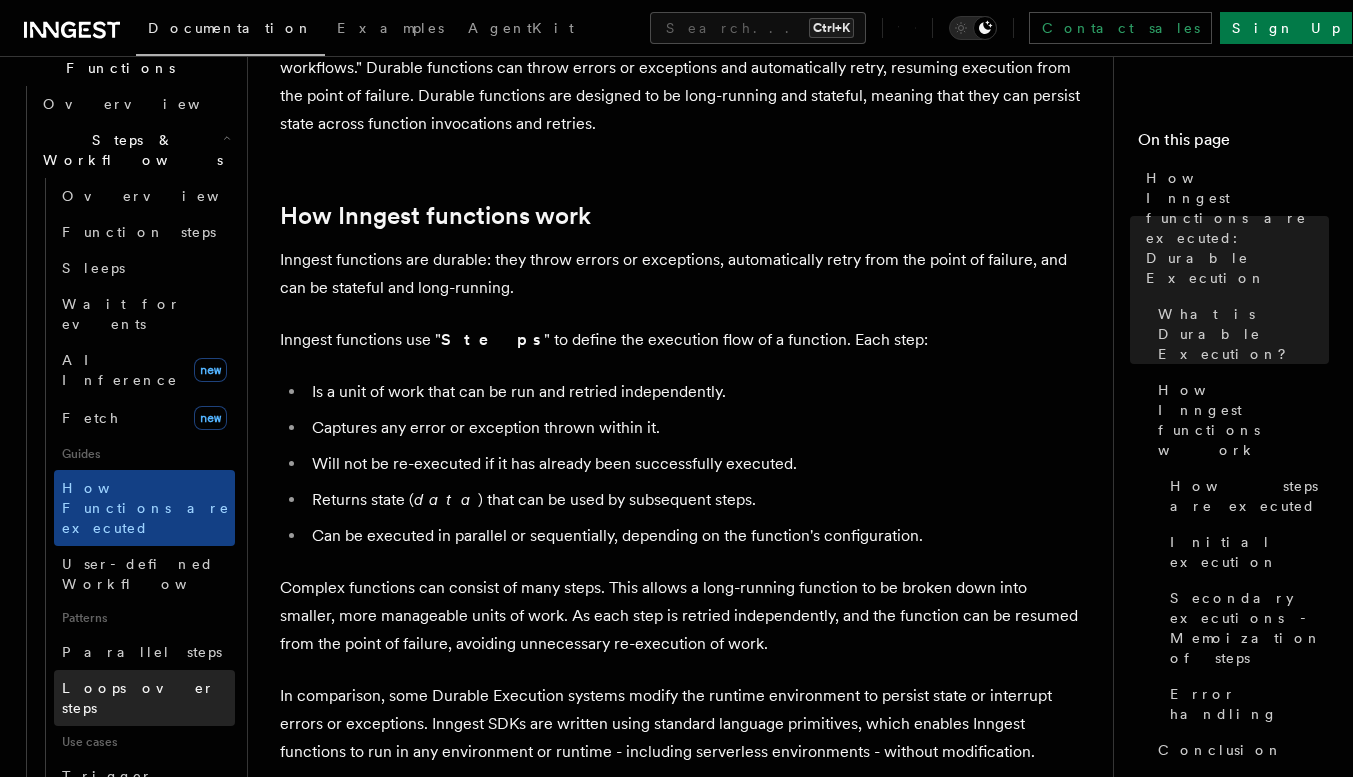 click on "Loops over steps" at bounding box center [144, 698] 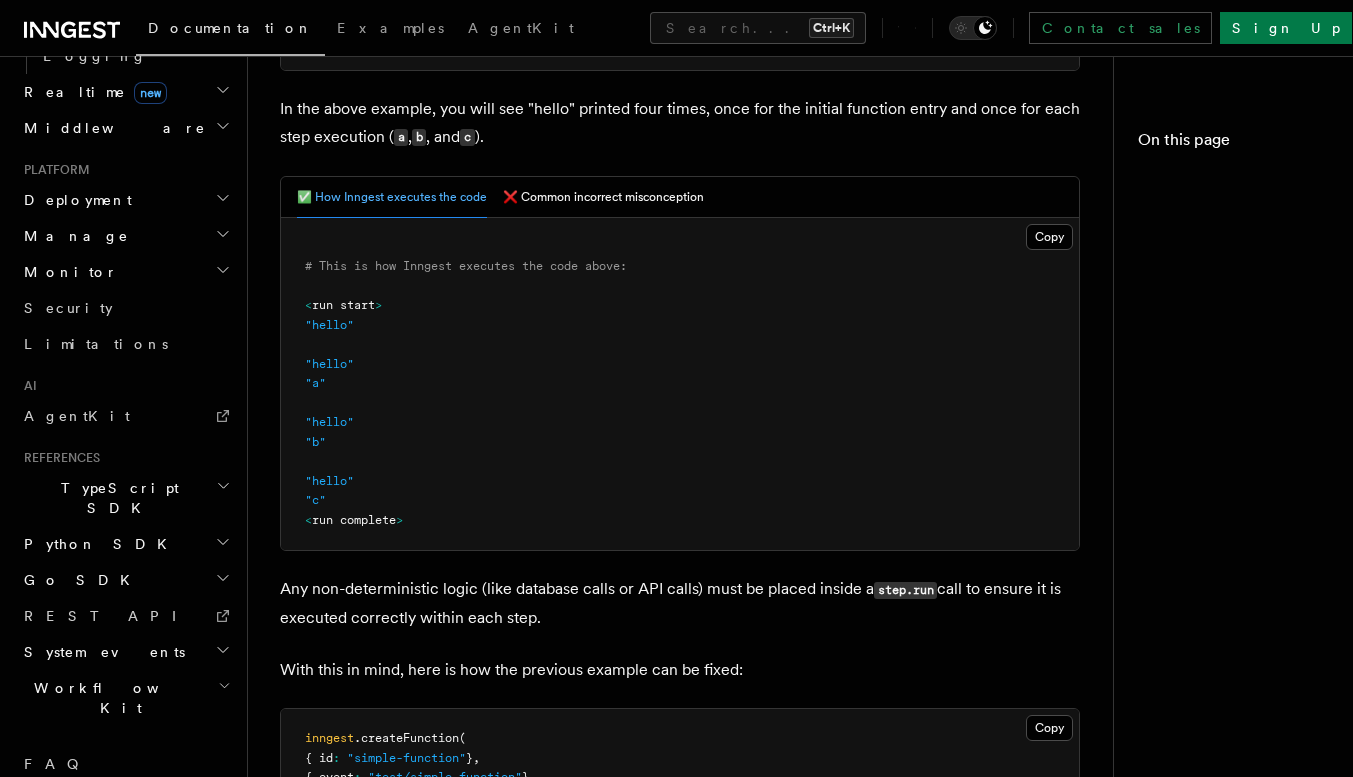 scroll, scrollTop: 0, scrollLeft: 0, axis: both 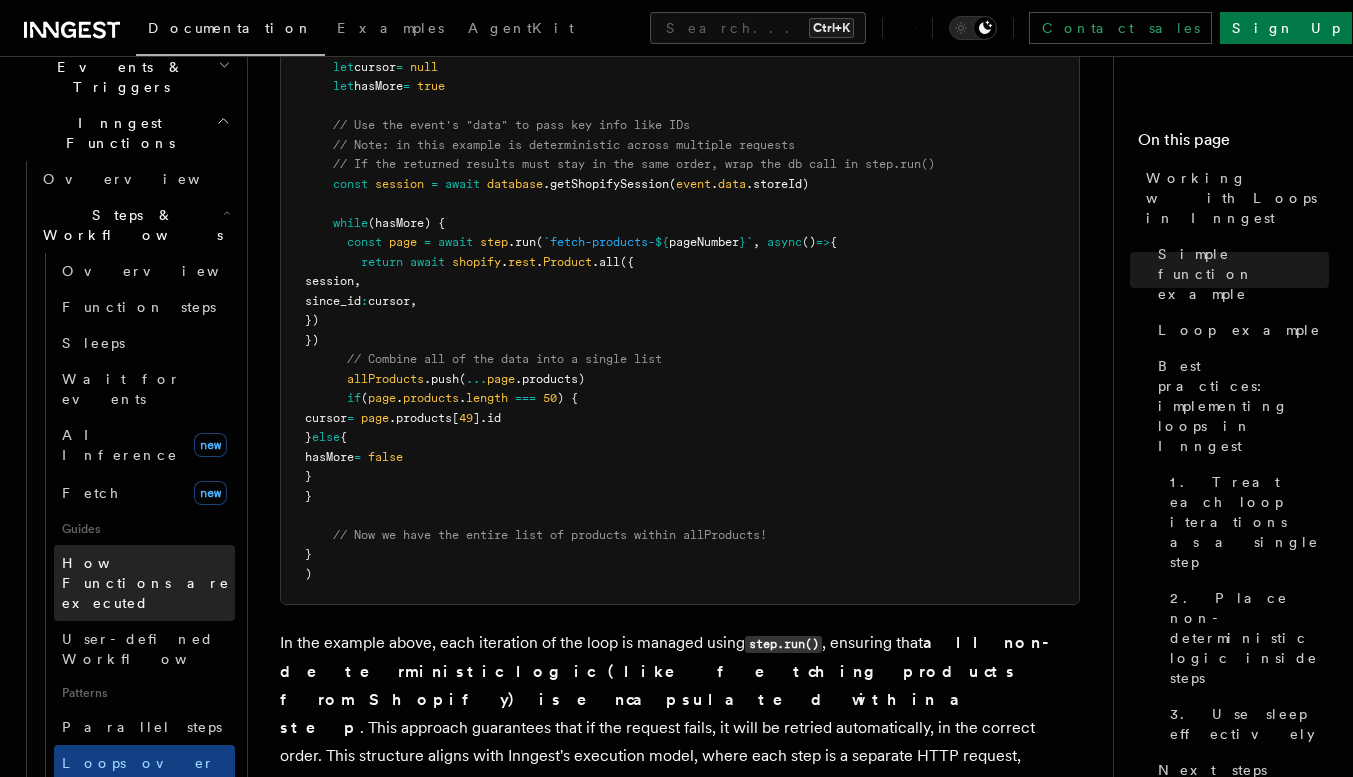 click on "How Functions are executed" at bounding box center [148, 583] 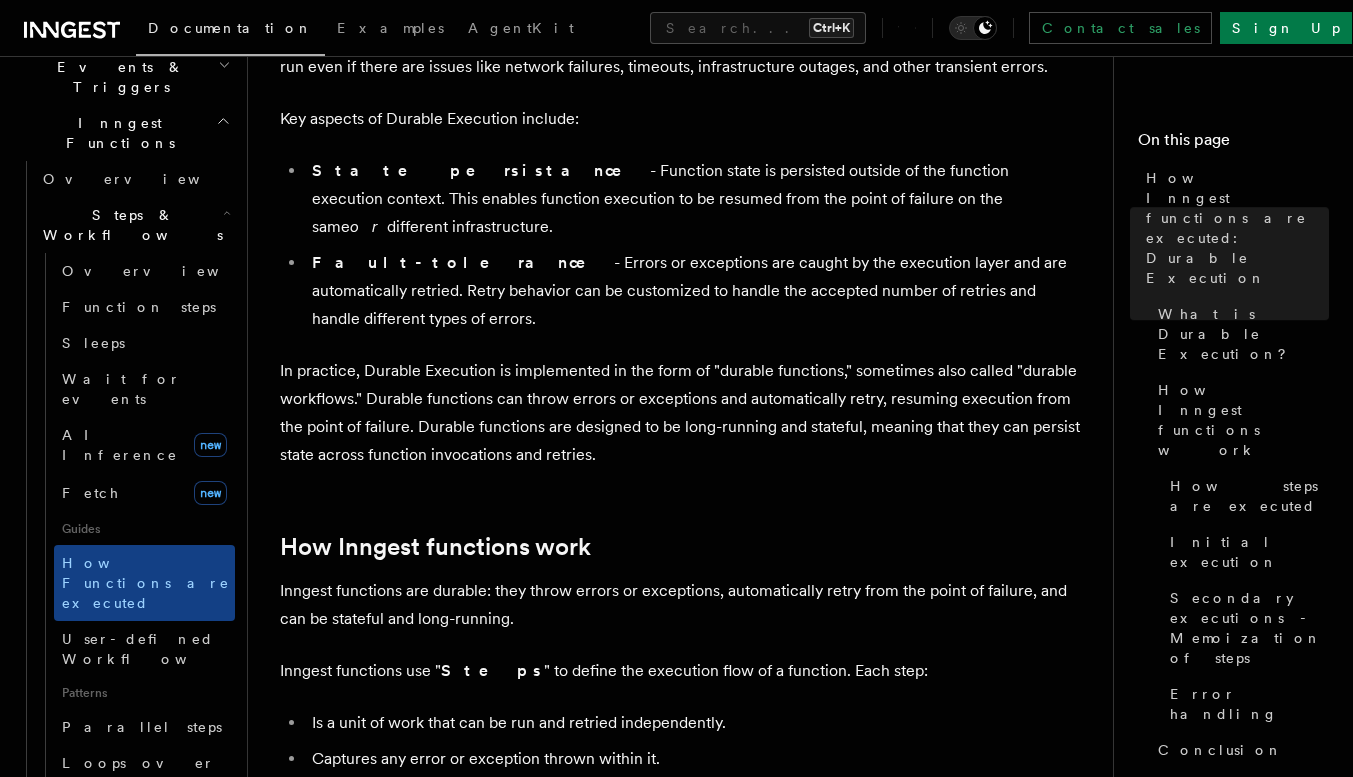scroll, scrollTop: 437, scrollLeft: 0, axis: vertical 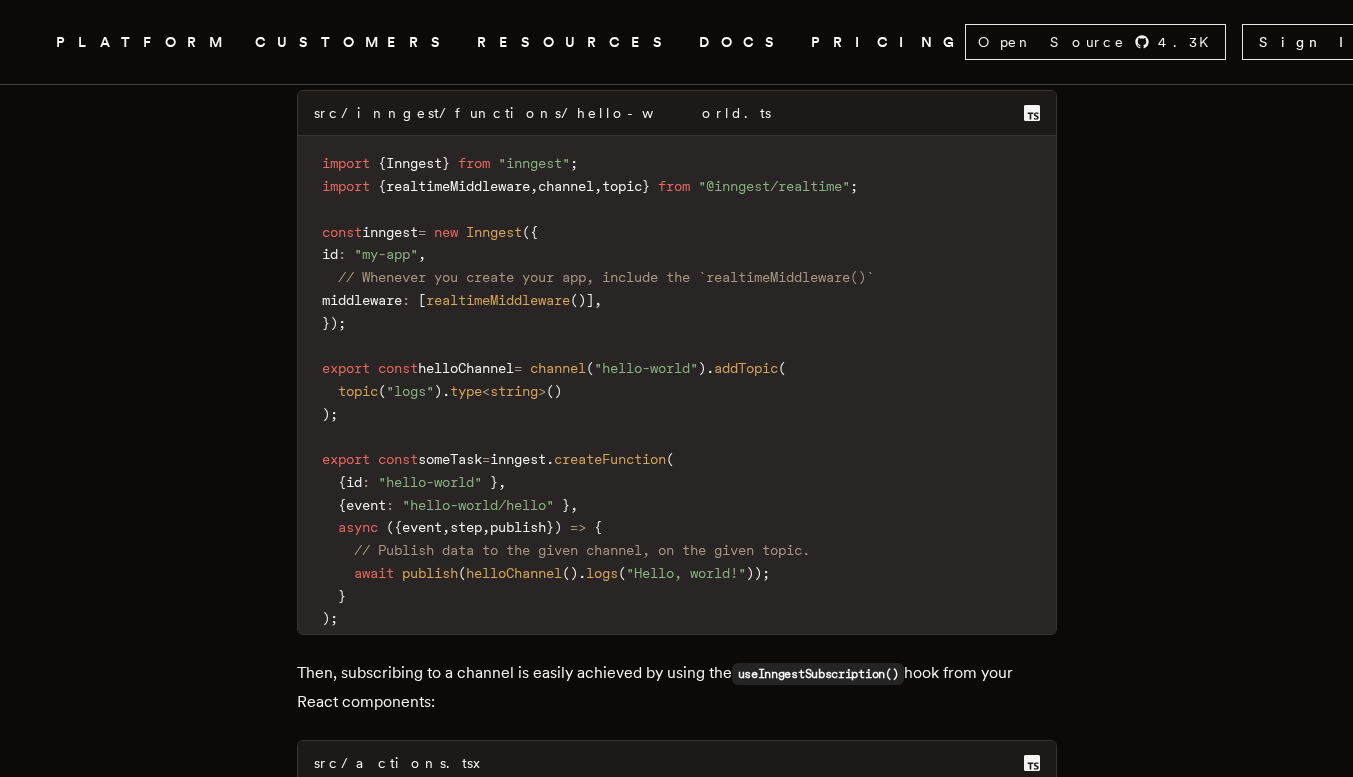 click on "import   {  Inngest  }   from   "inngest" ;
import   {  realtimeMiddleware ,  channel ,  topic  }   from   "@inngest/realtime" ;
const  inngest  =   new   Inngest ( {
id :   "my-app" ,
// Whenever you create your app, include the `realtimeMiddleware()`
middleware :   [ realtimeMiddleware ( ) ] ,
} ) ;
export   const  helloChannel  =   channel ( "hello-world" ) . addTopic (
topic ( "logs" ) . type < string > ( )
) ;
export   const  someTask  =  inngest . createFunction (
{  id :   "hello-world"   } ,
{  event :   "hello-world/hello"   } ,
async   ( {  event ,  step ,  publish  } )   =>   {
// Publish data to the given channel, on the given topic.
await   publish ( helloChannel ( ) . logs ( "Hello, world!" ) ) ;
}
) ;" at bounding box center (677, 391) 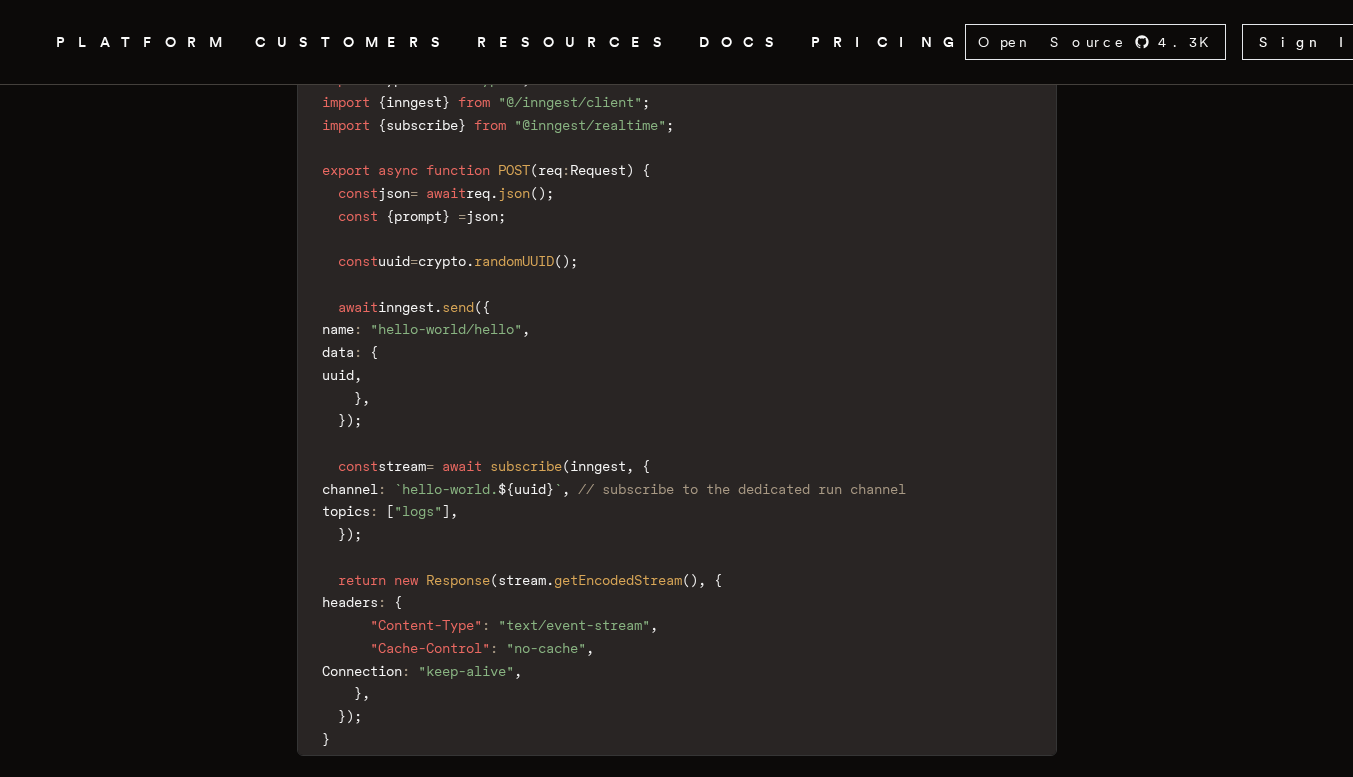 scroll, scrollTop: 3408, scrollLeft: 0, axis: vertical 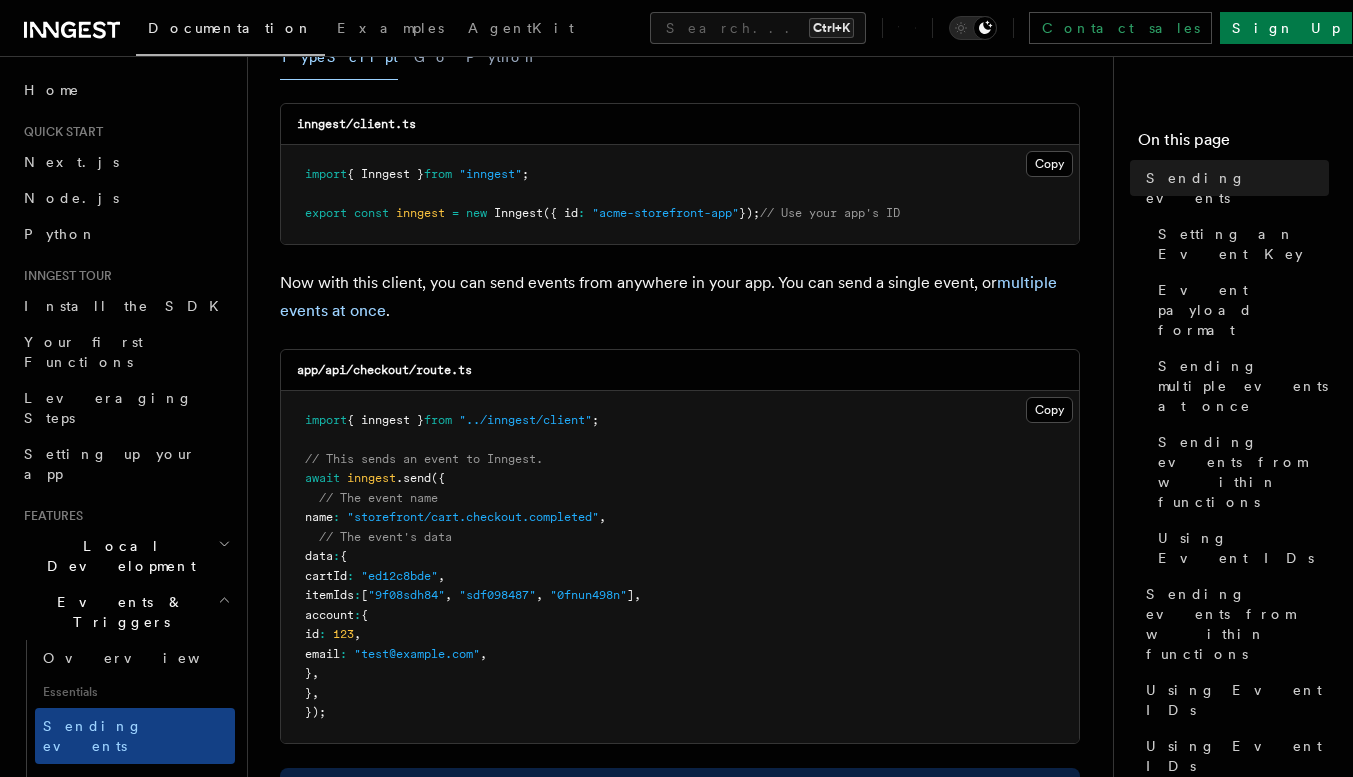 click on "import  { Inngest }  from   "inngest" ;
export   const   inngest   =   new   Inngest ({ id :   "acme-storefront-app"  });  // Use your app's ID" at bounding box center (680, 194) 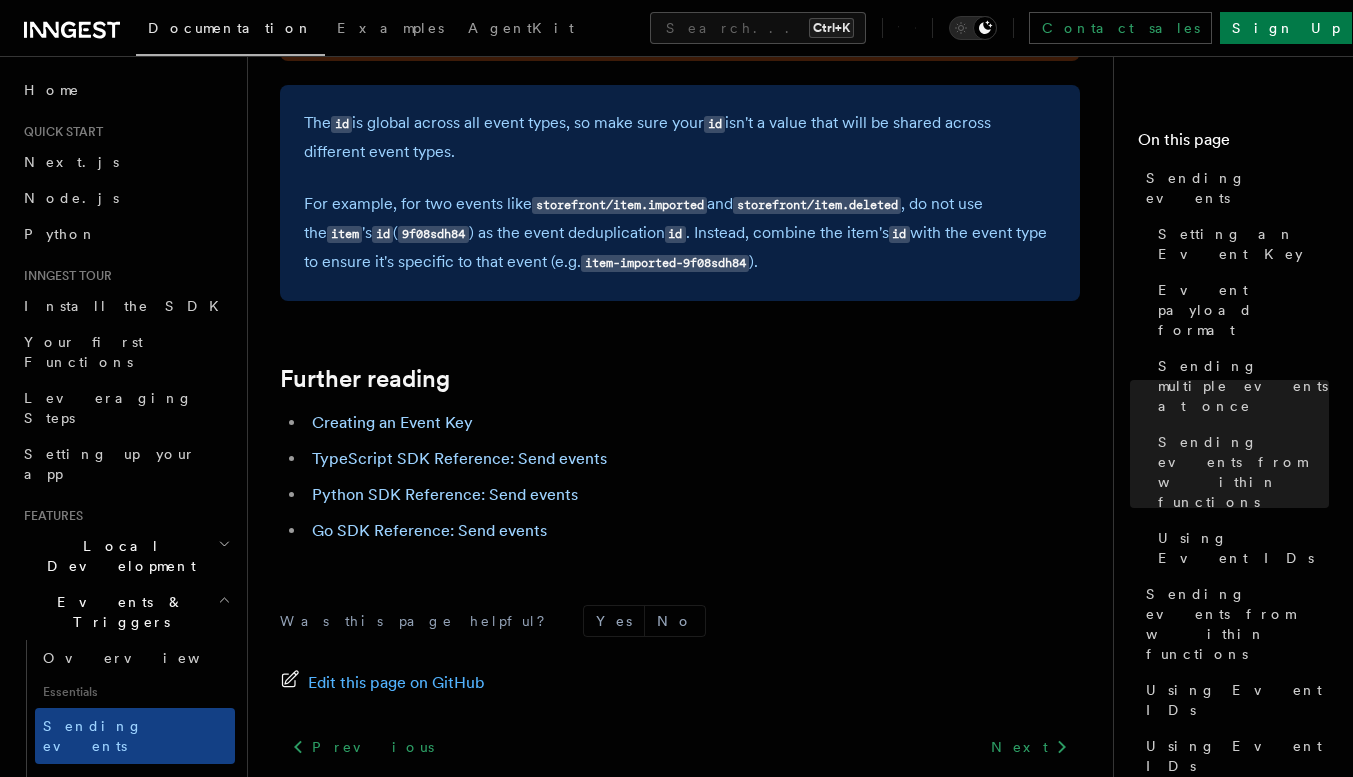 scroll, scrollTop: 5682, scrollLeft: 0, axis: vertical 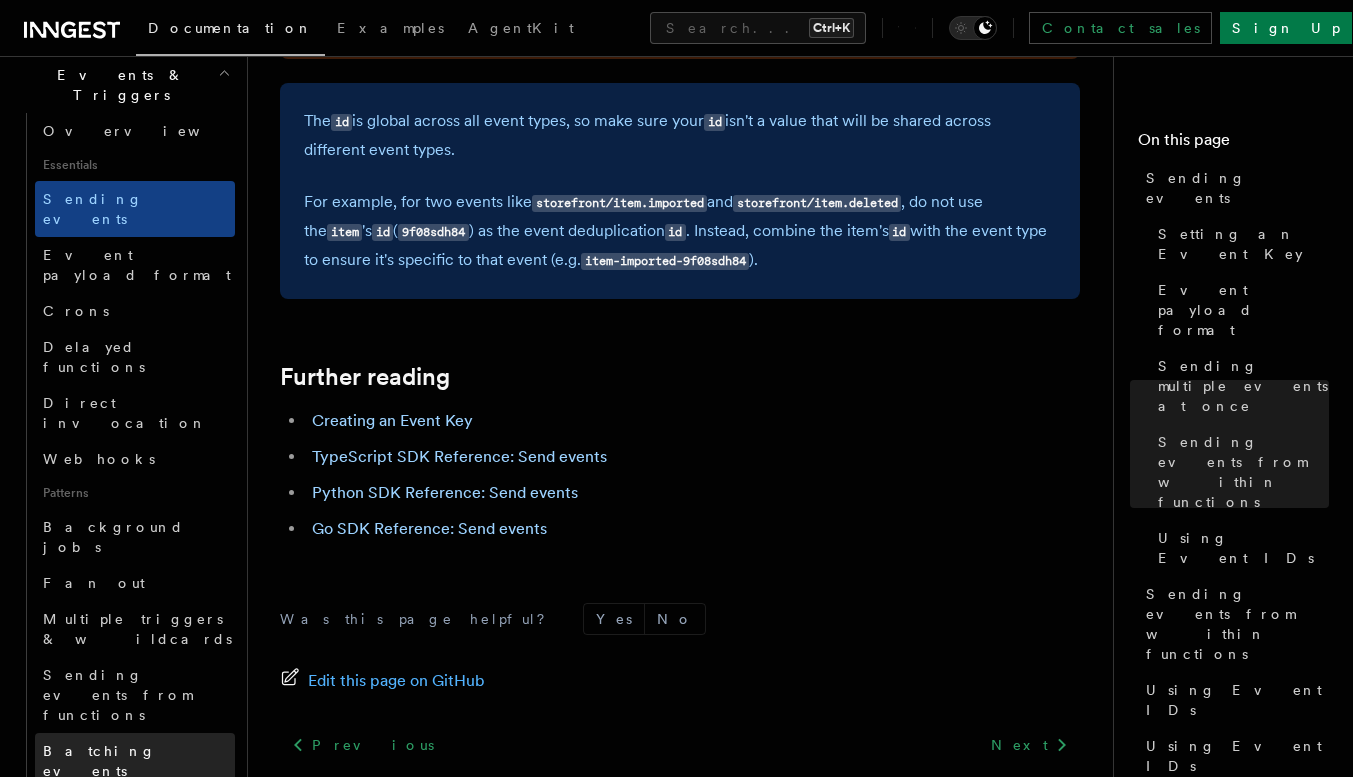 click on "Batching events" at bounding box center (135, 761) 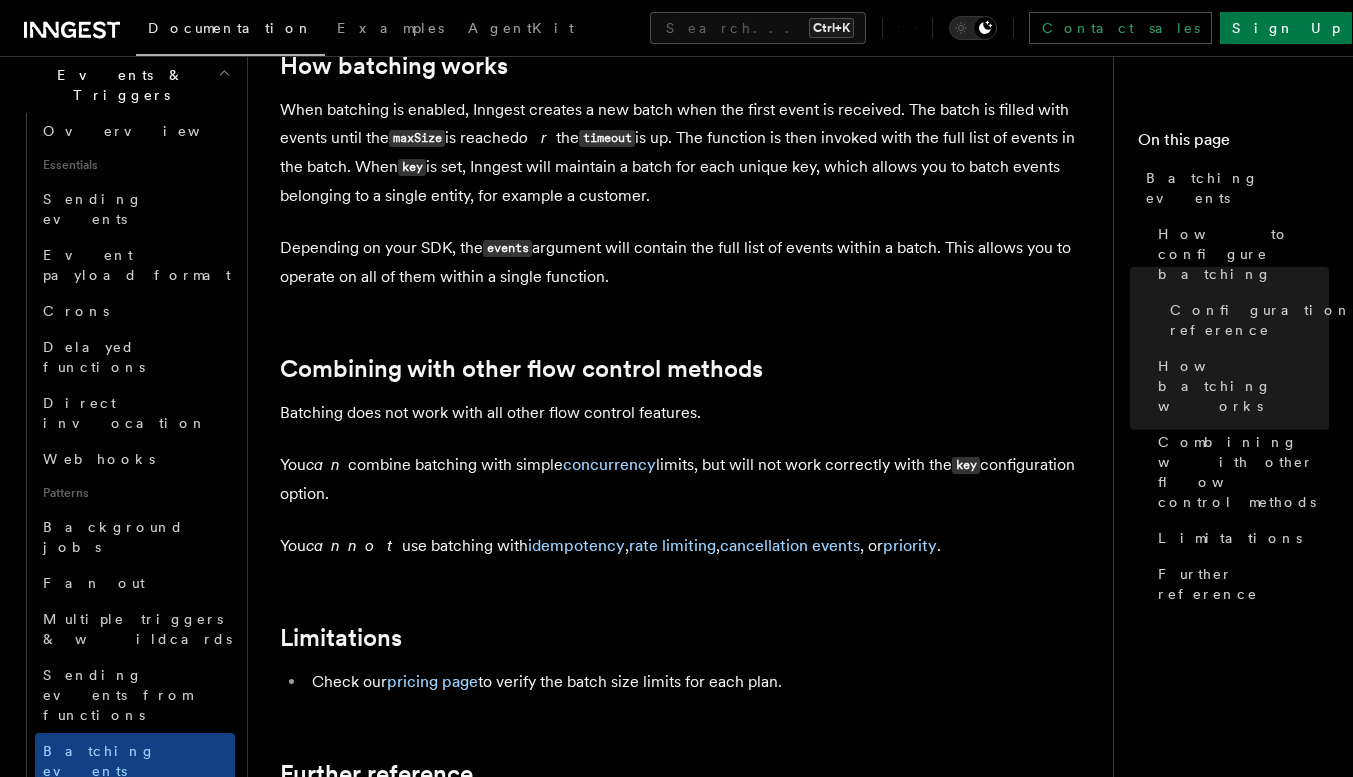 scroll, scrollTop: 1638, scrollLeft: 0, axis: vertical 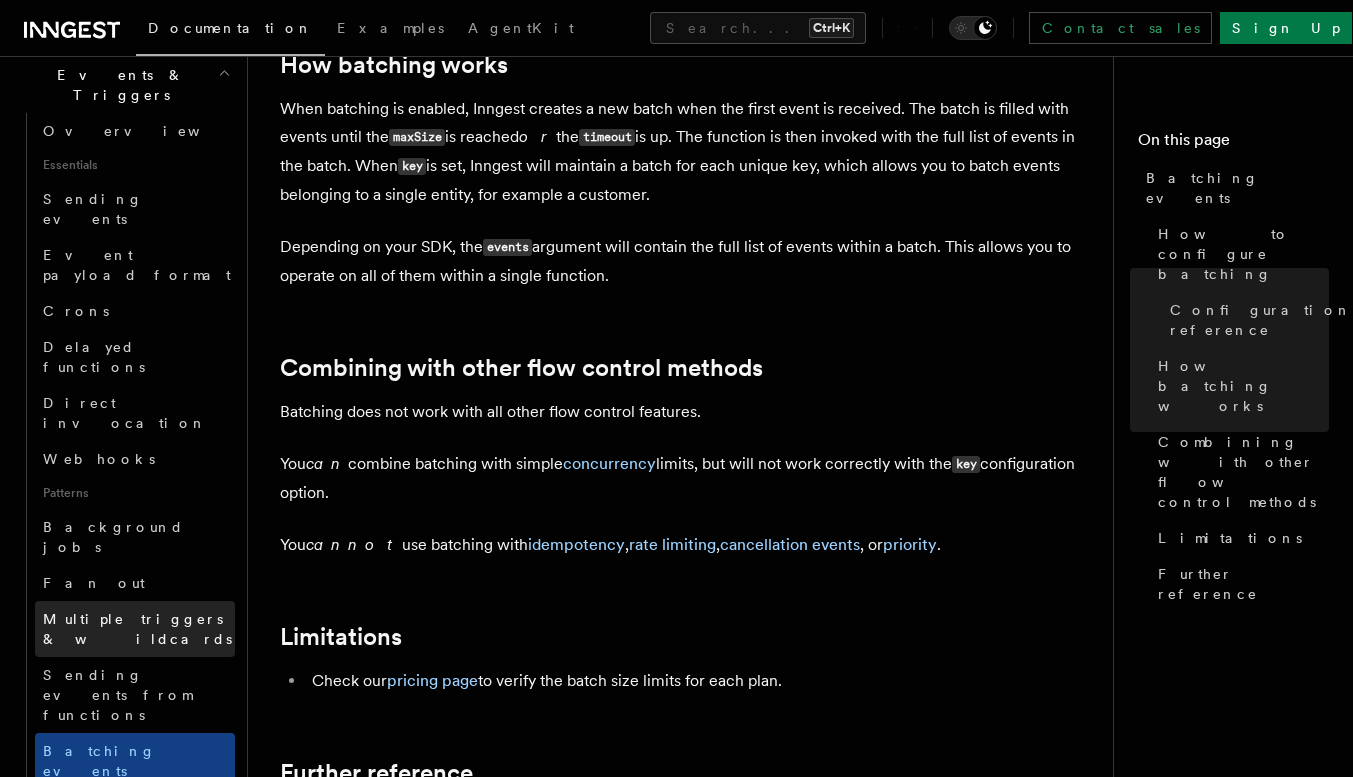click on "Multiple triggers & wildcards" at bounding box center (139, 629) 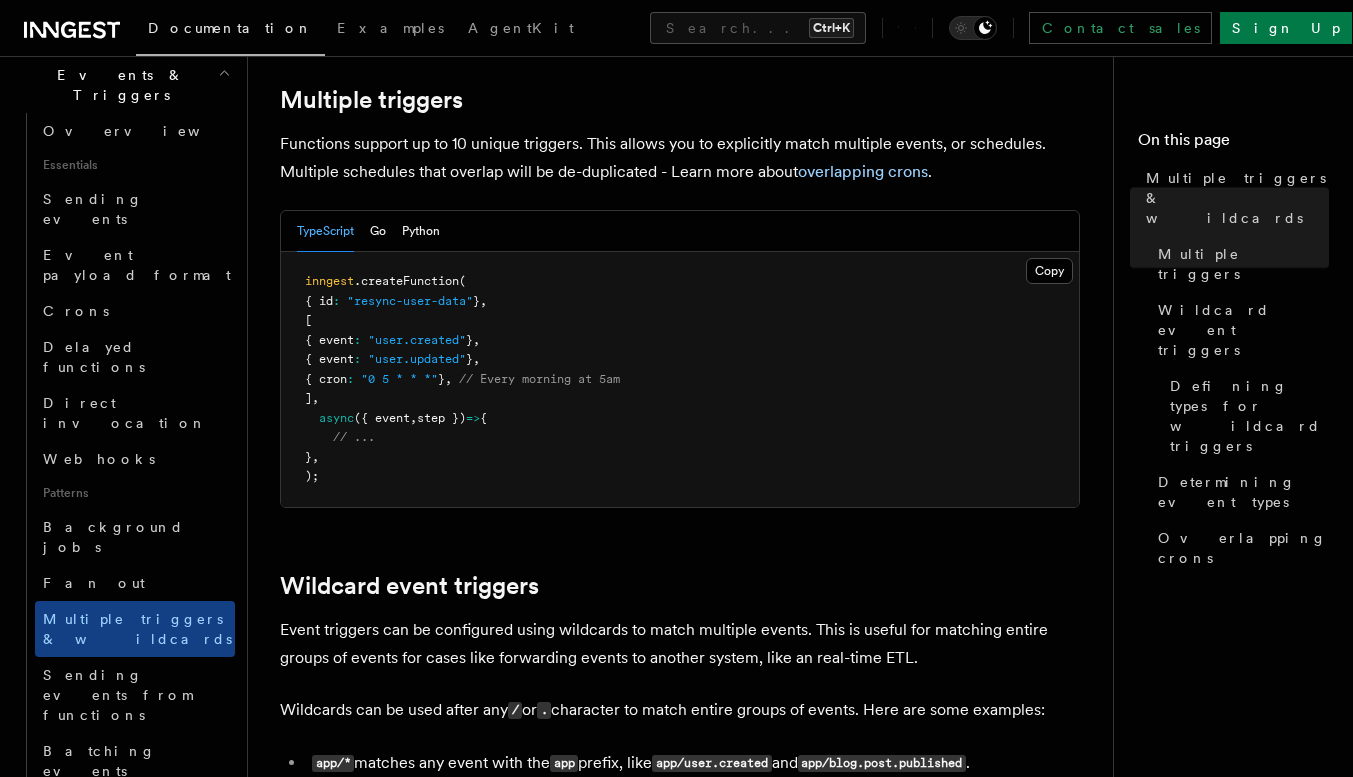scroll, scrollTop: 324, scrollLeft: 0, axis: vertical 